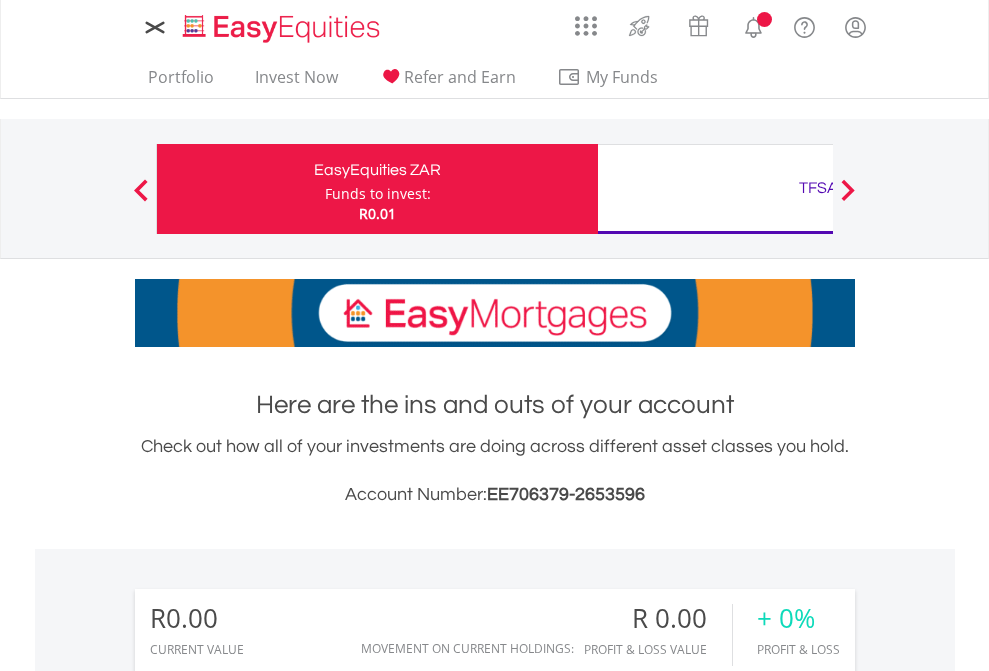 scroll, scrollTop: 0, scrollLeft: 0, axis: both 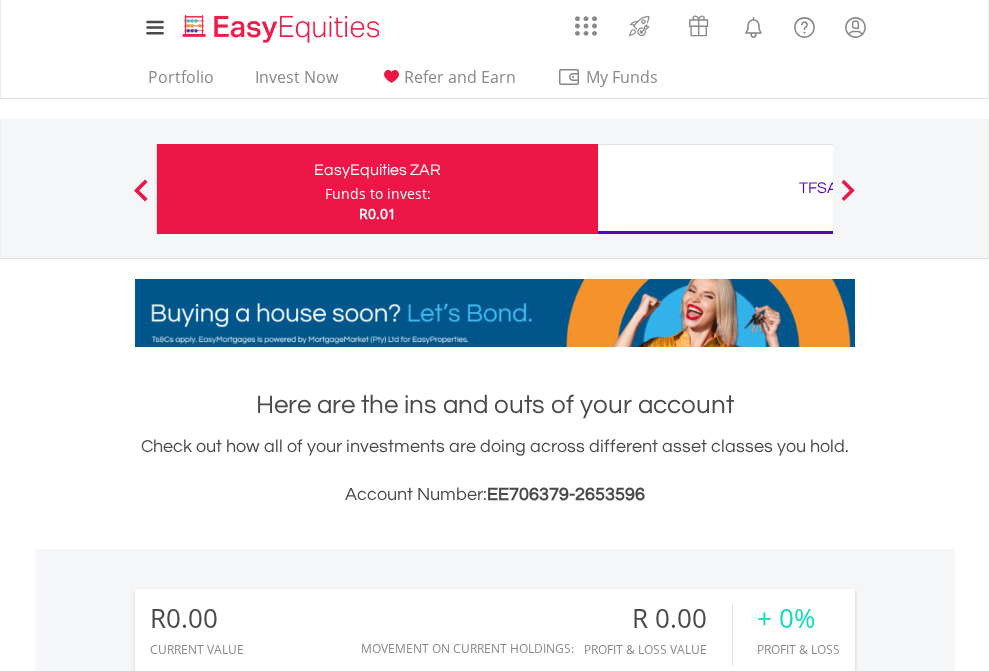 click on "Funds to invest:" at bounding box center (378, 194) 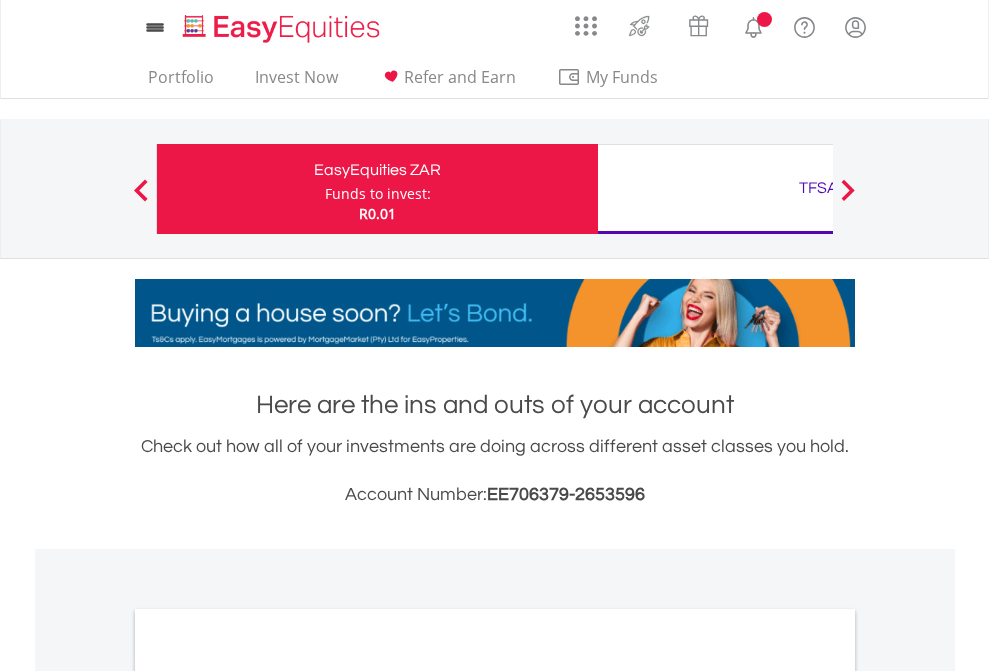 scroll, scrollTop: 0, scrollLeft: 0, axis: both 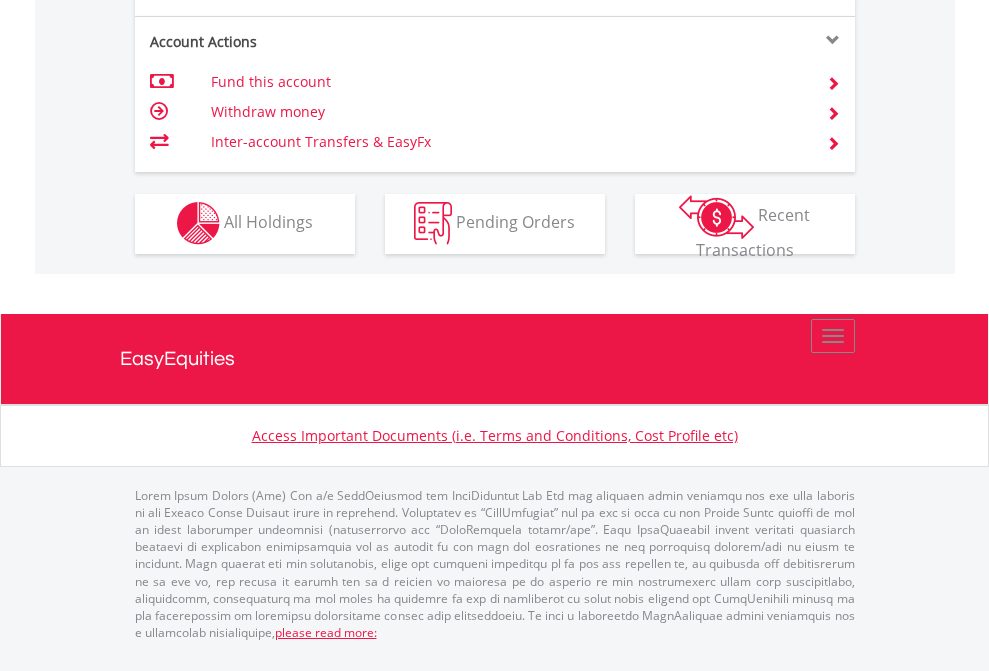 click on "Investment types" at bounding box center [706, -353] 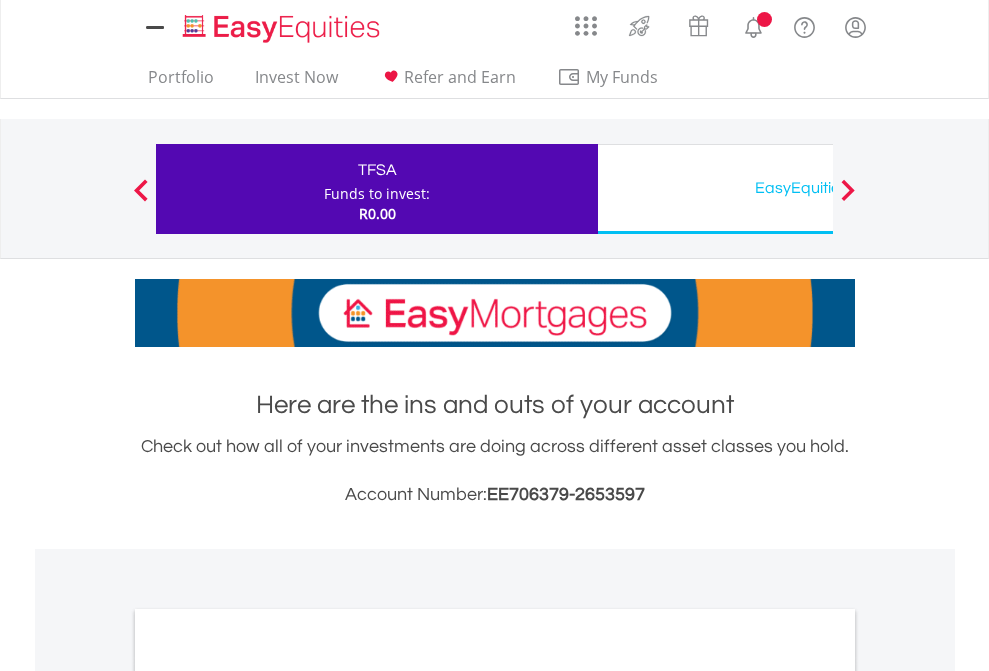 scroll, scrollTop: 0, scrollLeft: 0, axis: both 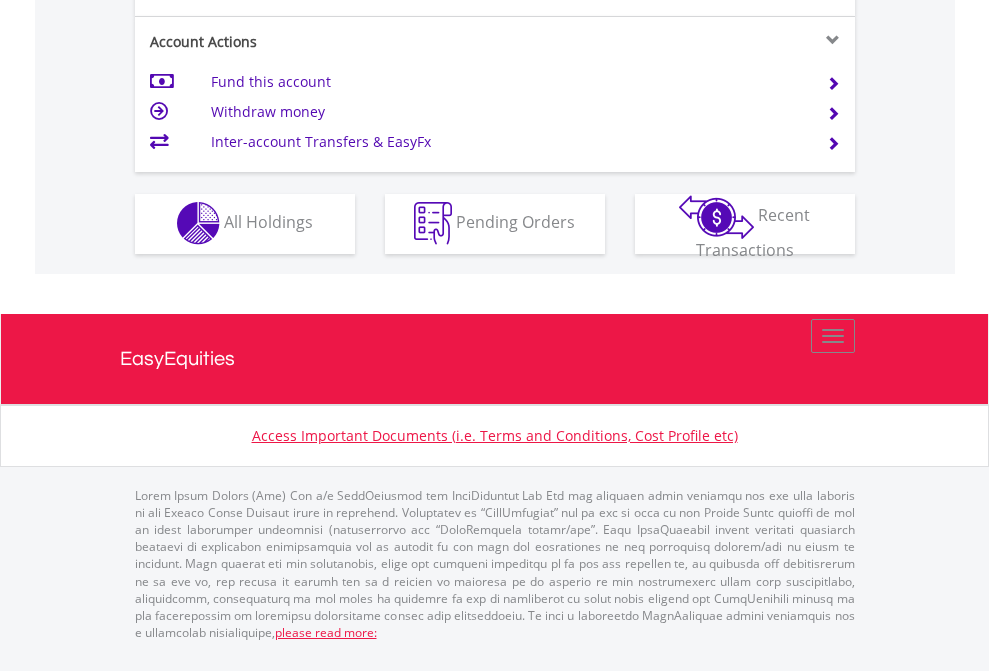 click on "Investment types" at bounding box center [706, -353] 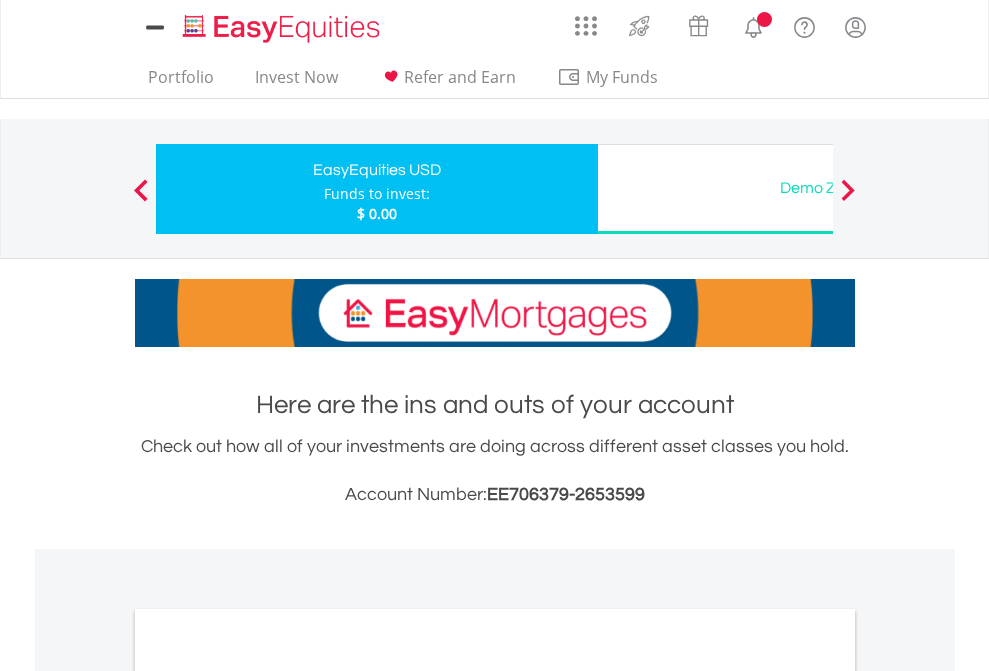 scroll, scrollTop: 0, scrollLeft: 0, axis: both 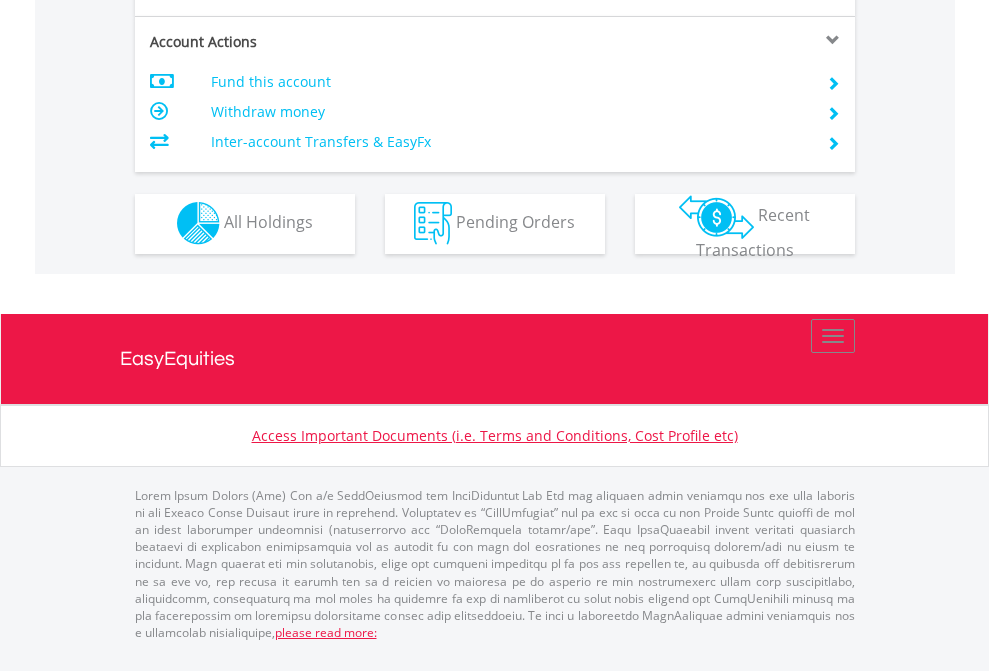 click on "Investment types" at bounding box center [706, -353] 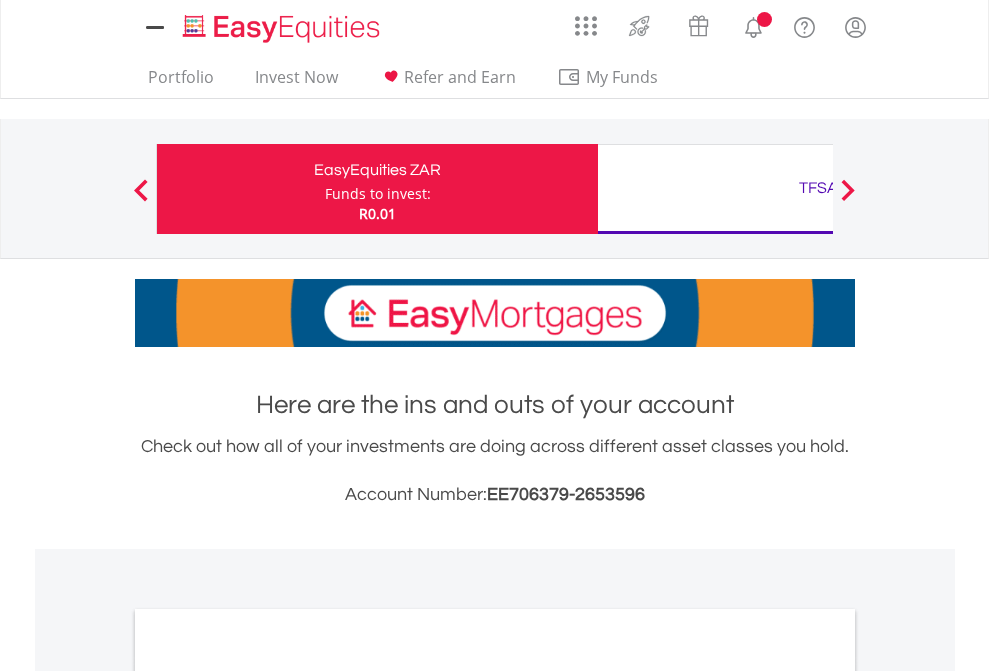 scroll, scrollTop: 0, scrollLeft: 0, axis: both 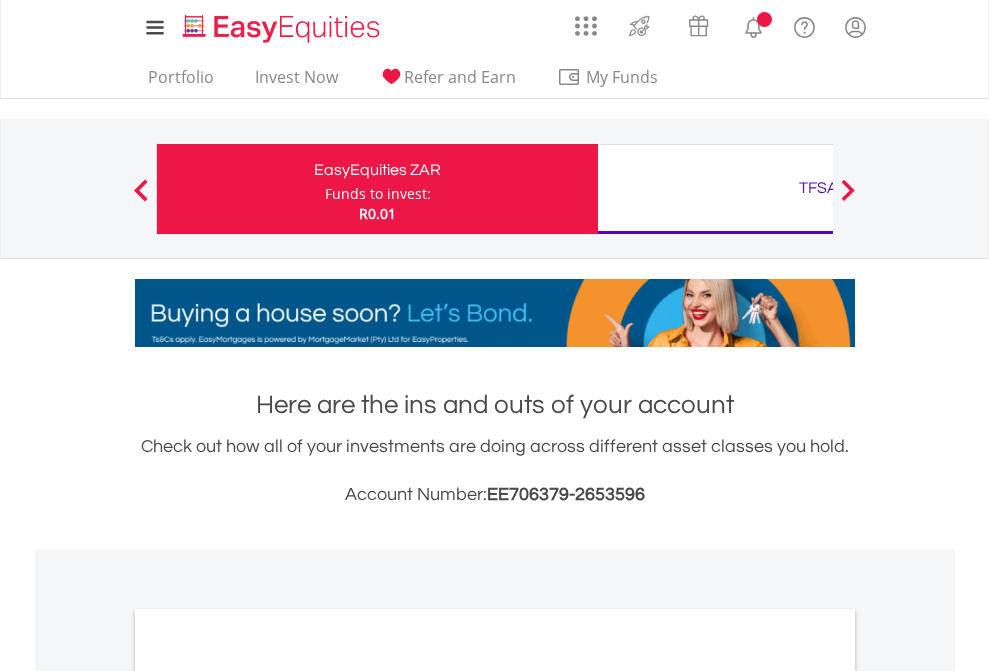 click on "All Holdings" at bounding box center [268, 1096] 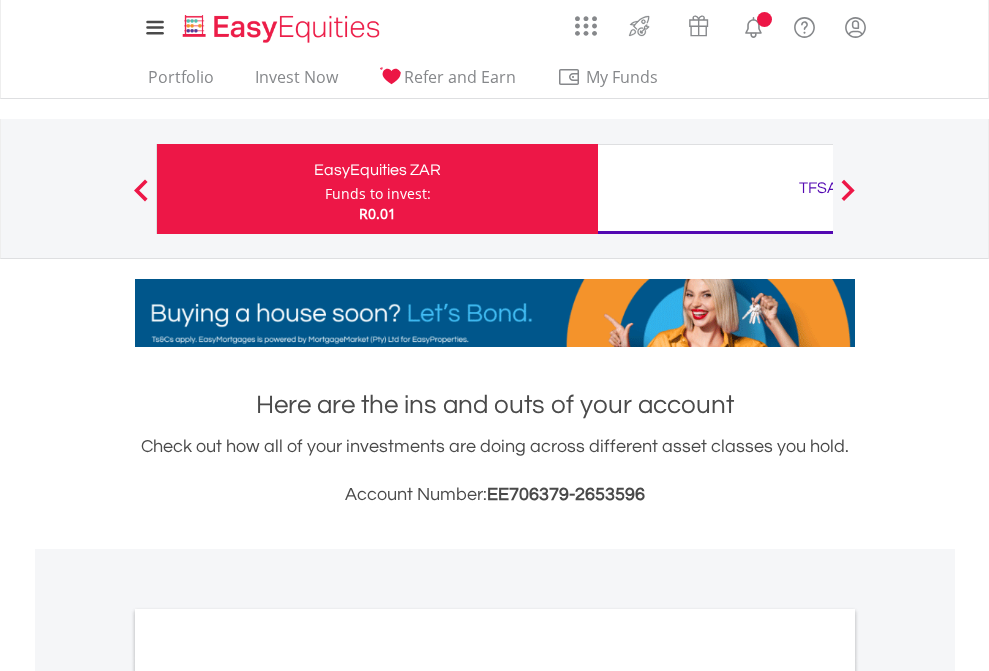 scroll, scrollTop: 1202, scrollLeft: 0, axis: vertical 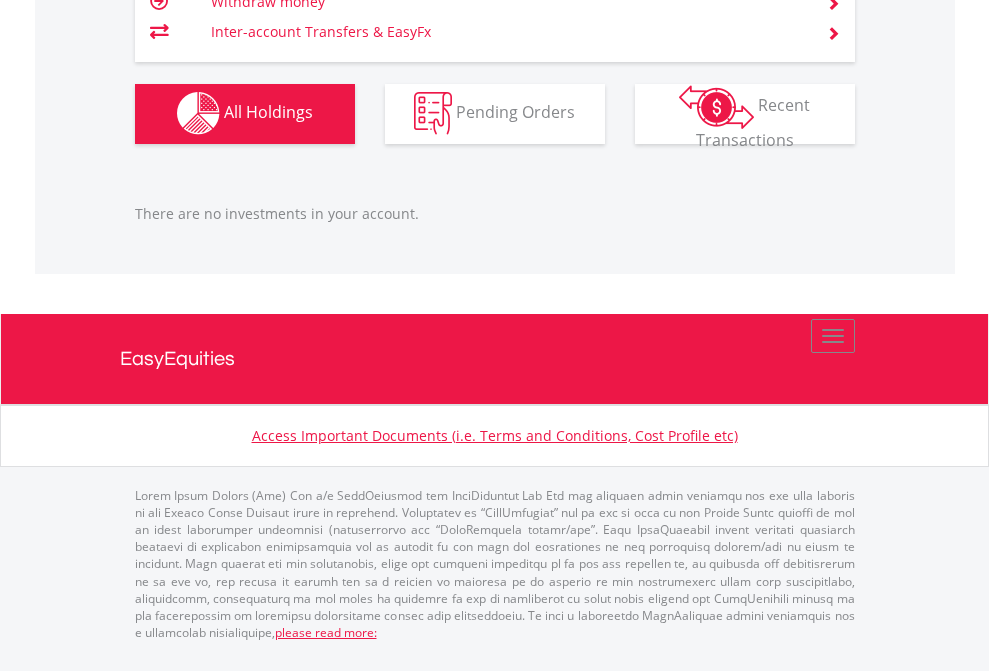 click on "TFSA" at bounding box center (818, -1142) 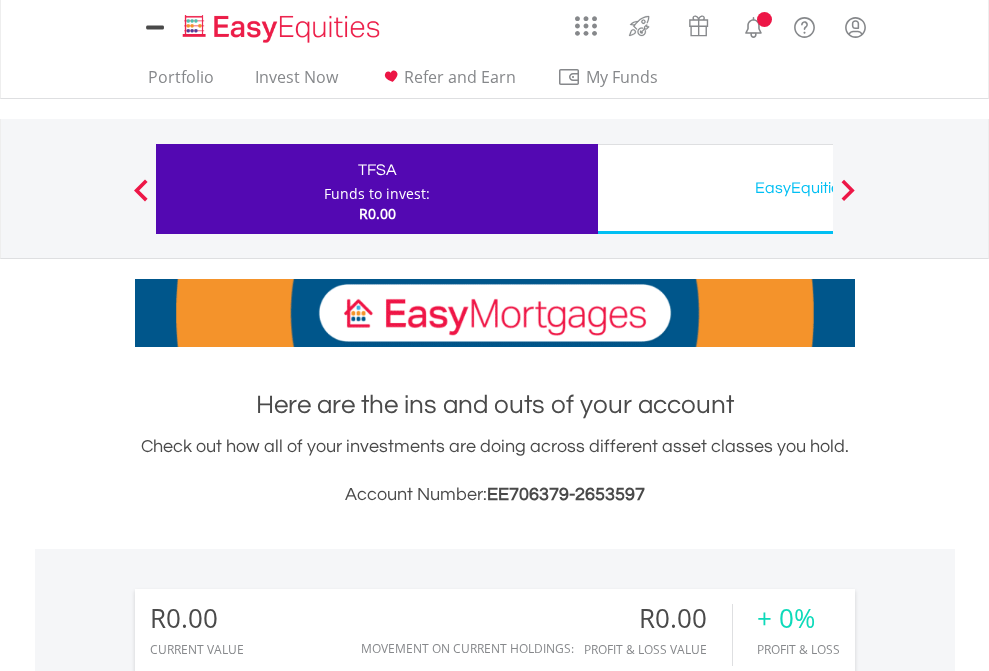 click on "All Holdings" at bounding box center (268, 1442) 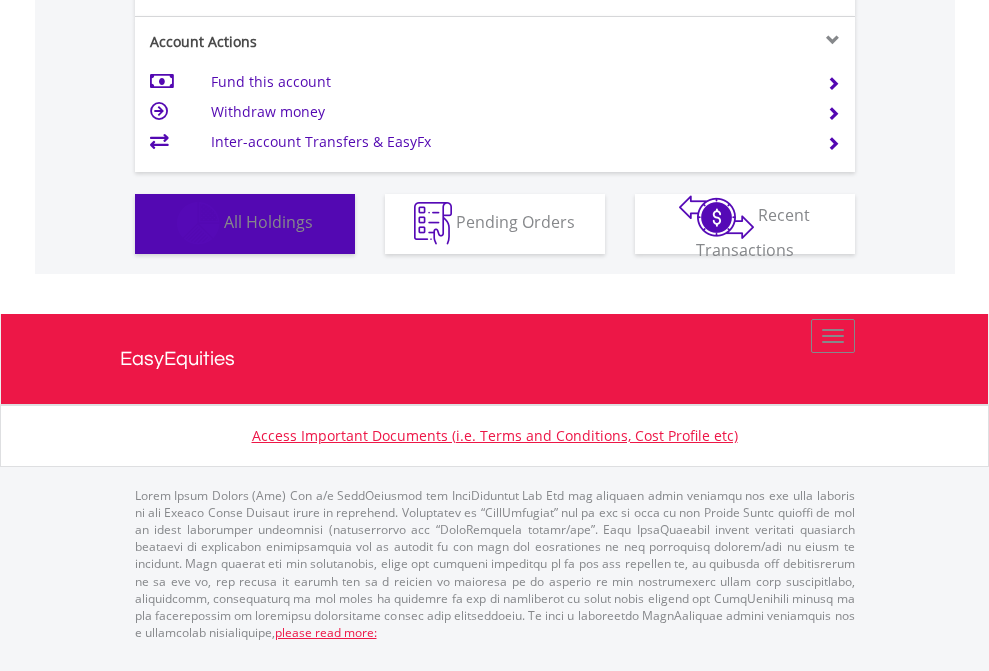 scroll, scrollTop: 1486, scrollLeft: 0, axis: vertical 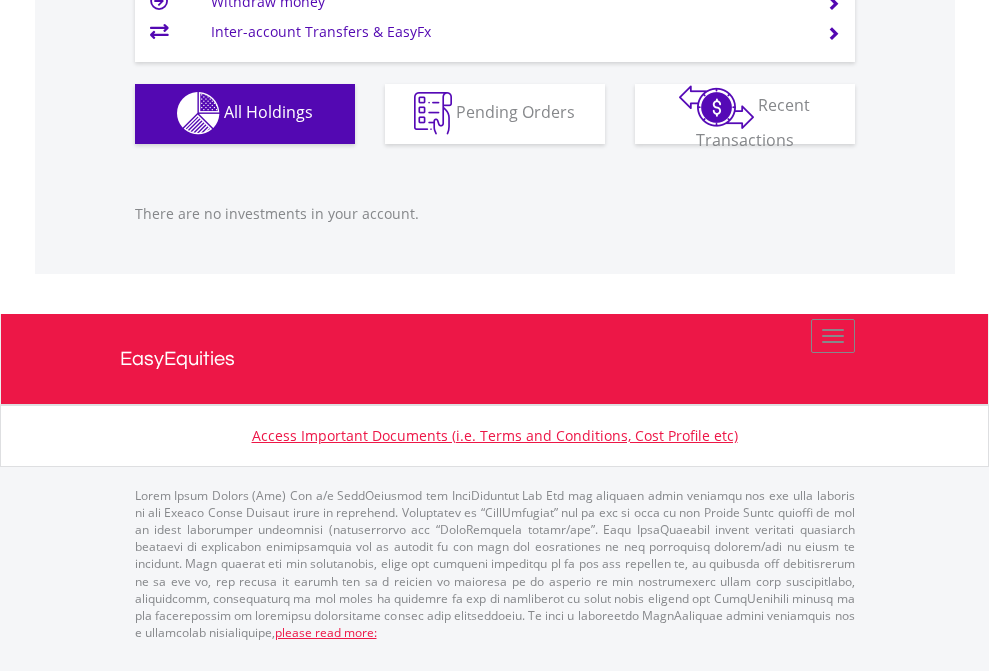 click on "EasyEquities USD" at bounding box center [818, -1142] 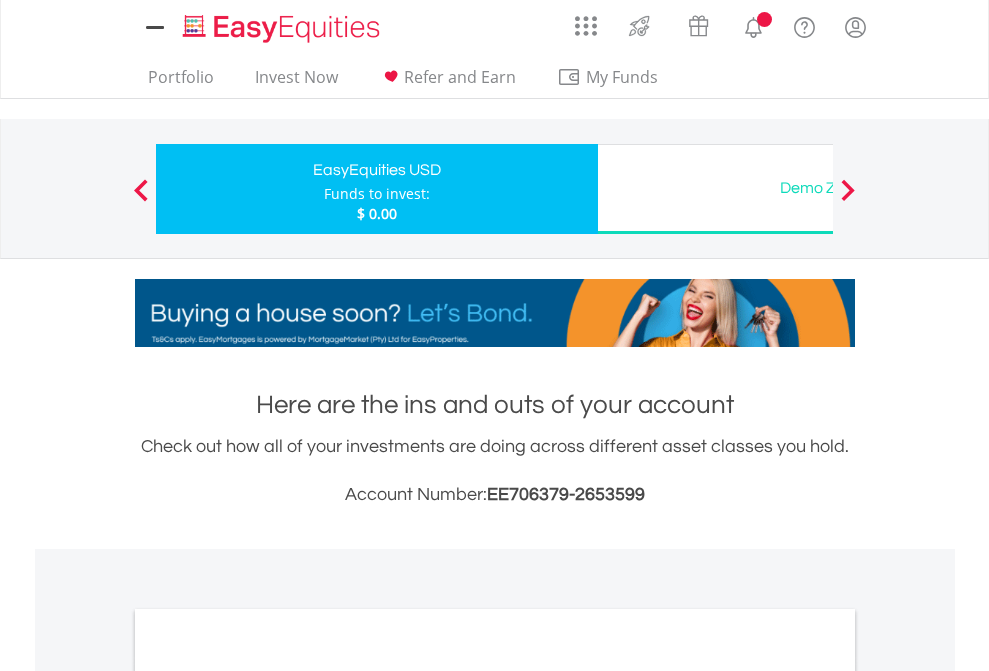 click on "All Holdings" at bounding box center (268, 1096) 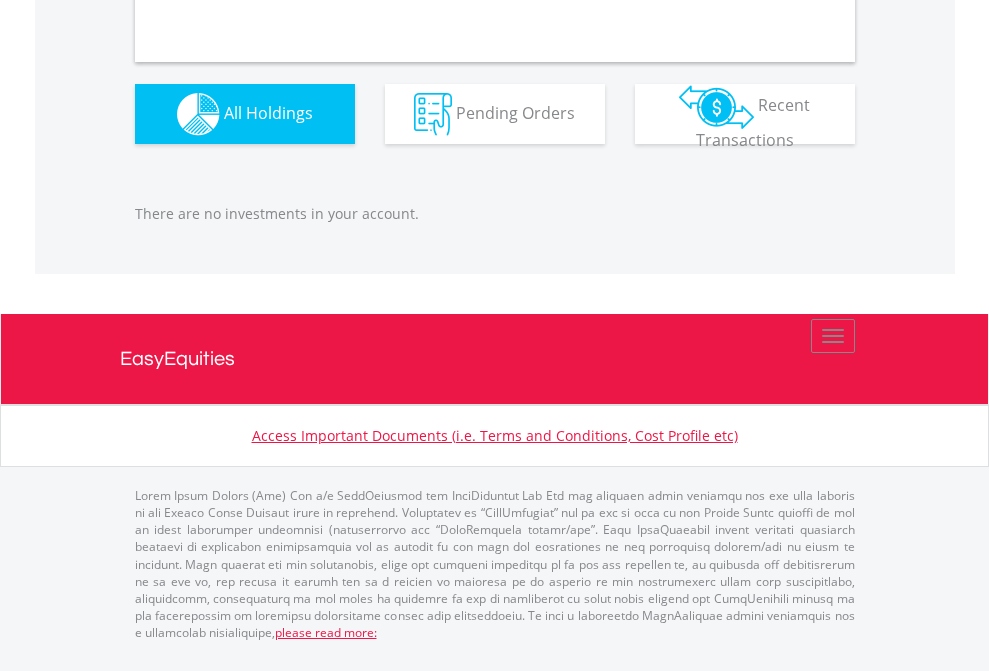 scroll, scrollTop: 1980, scrollLeft: 0, axis: vertical 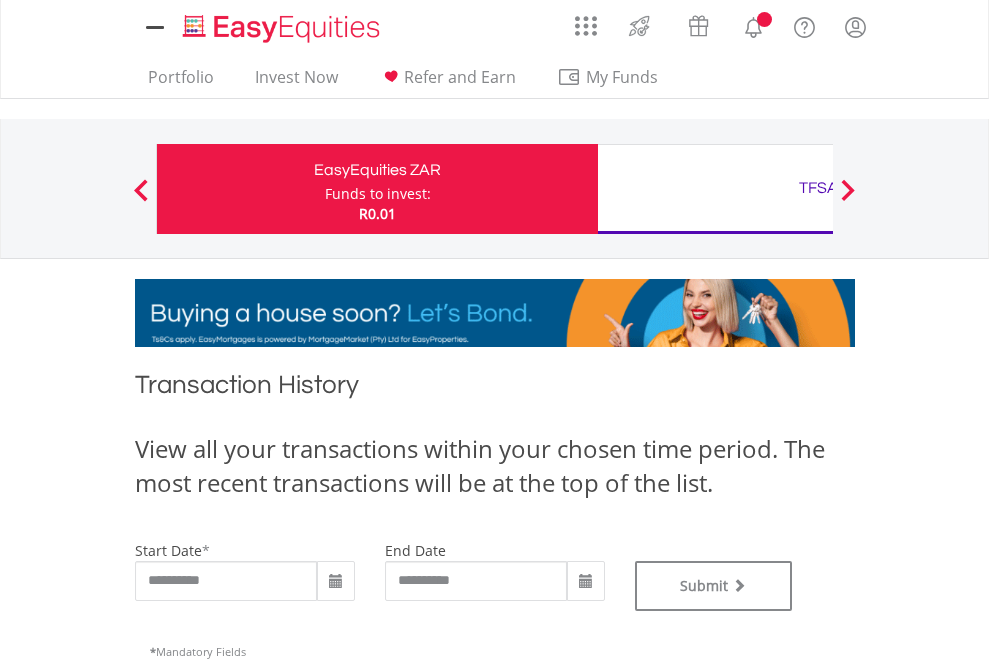 type on "**********" 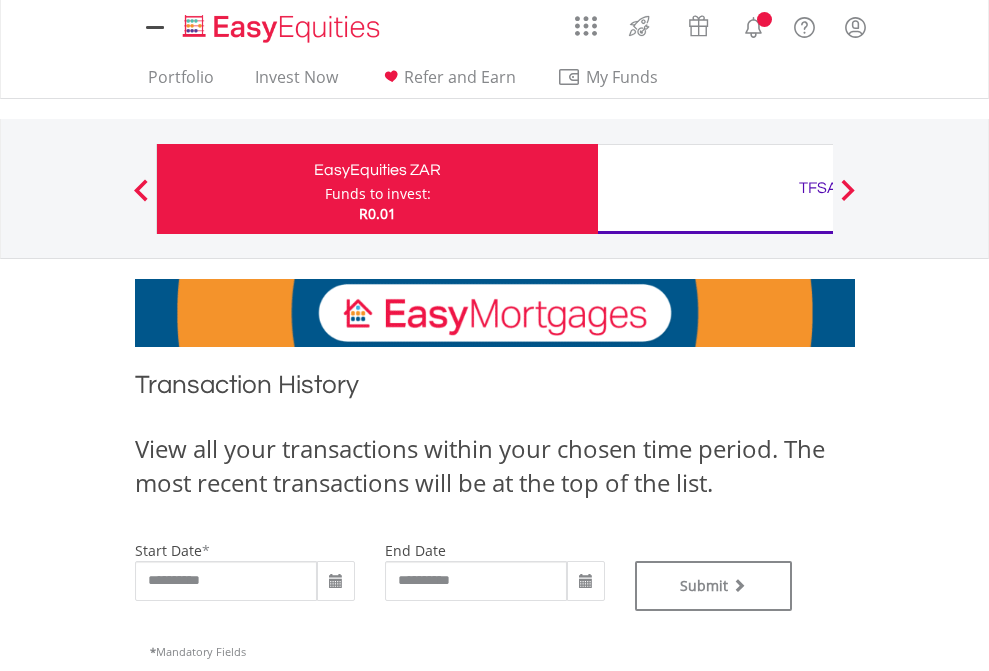 type on "**********" 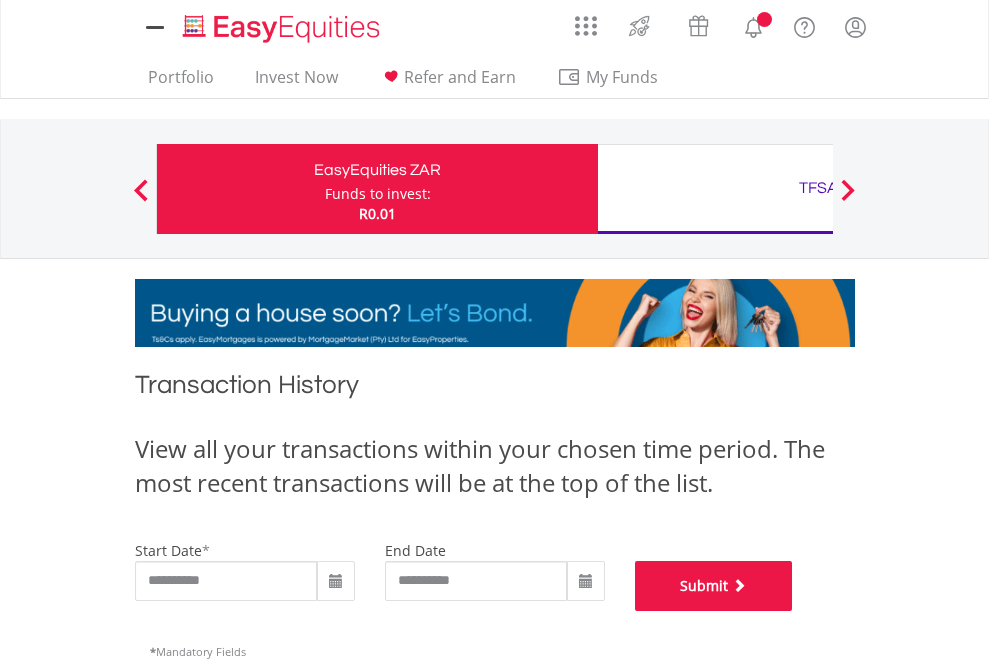 click on "Submit" at bounding box center [714, 586] 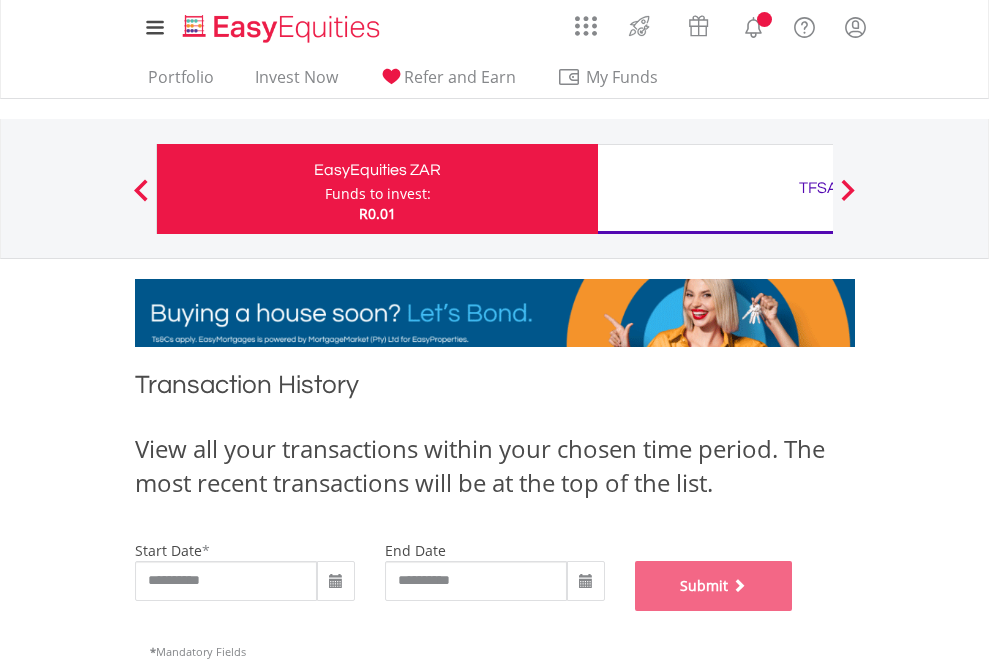 scroll, scrollTop: 811, scrollLeft: 0, axis: vertical 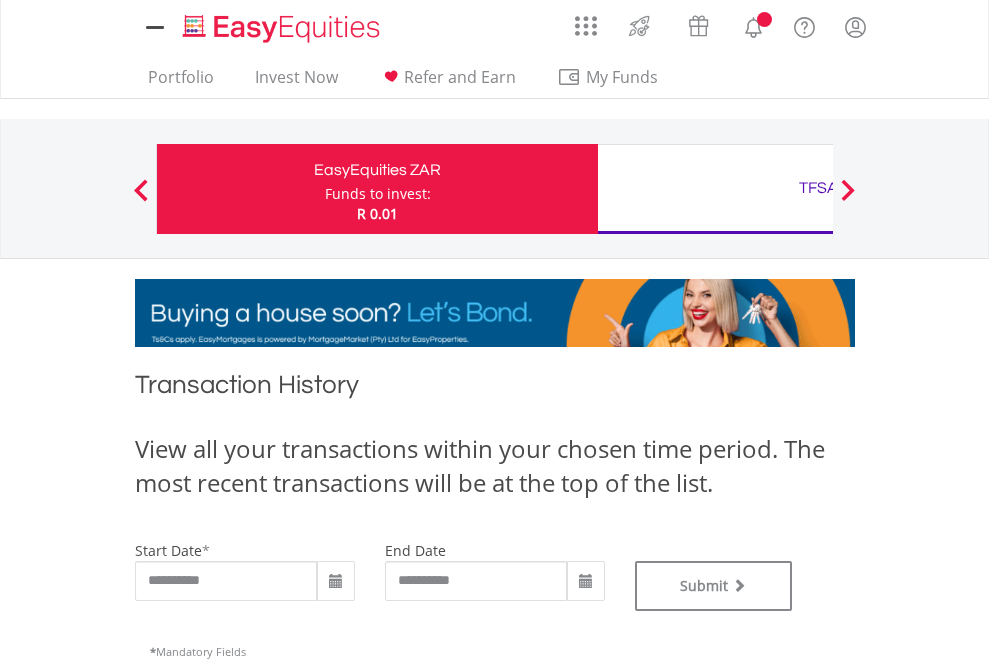 click on "TFSA" at bounding box center [818, 188] 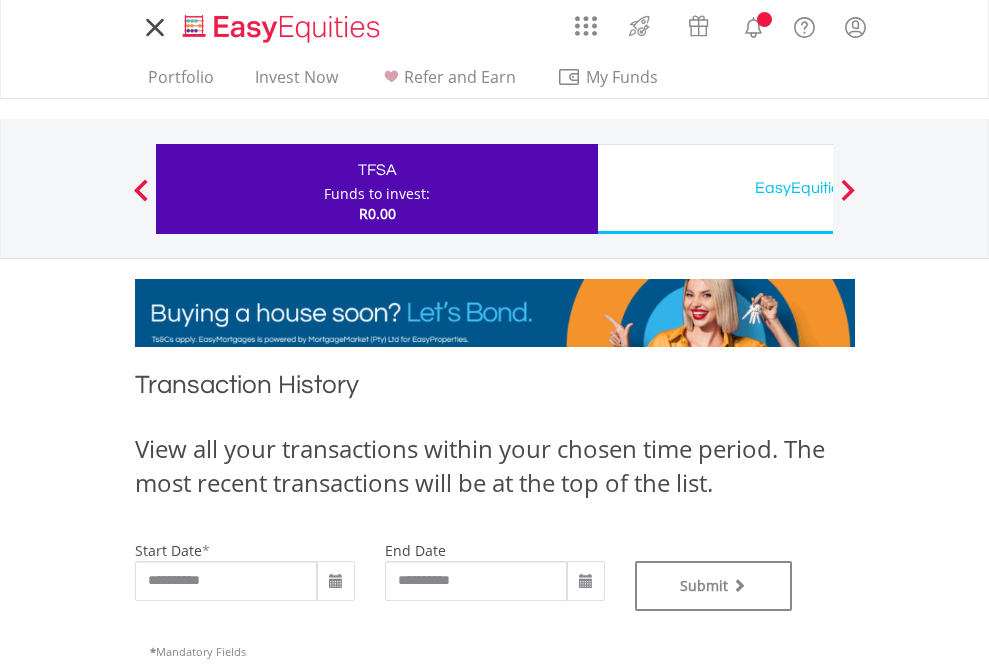 scroll, scrollTop: 811, scrollLeft: 0, axis: vertical 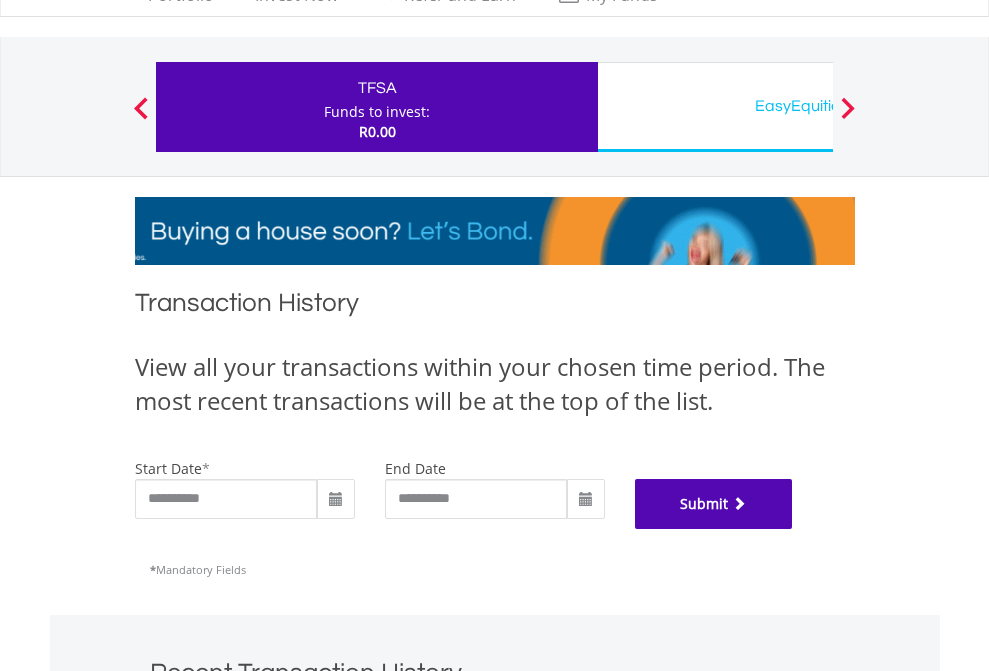 click on "Submit" at bounding box center [714, 504] 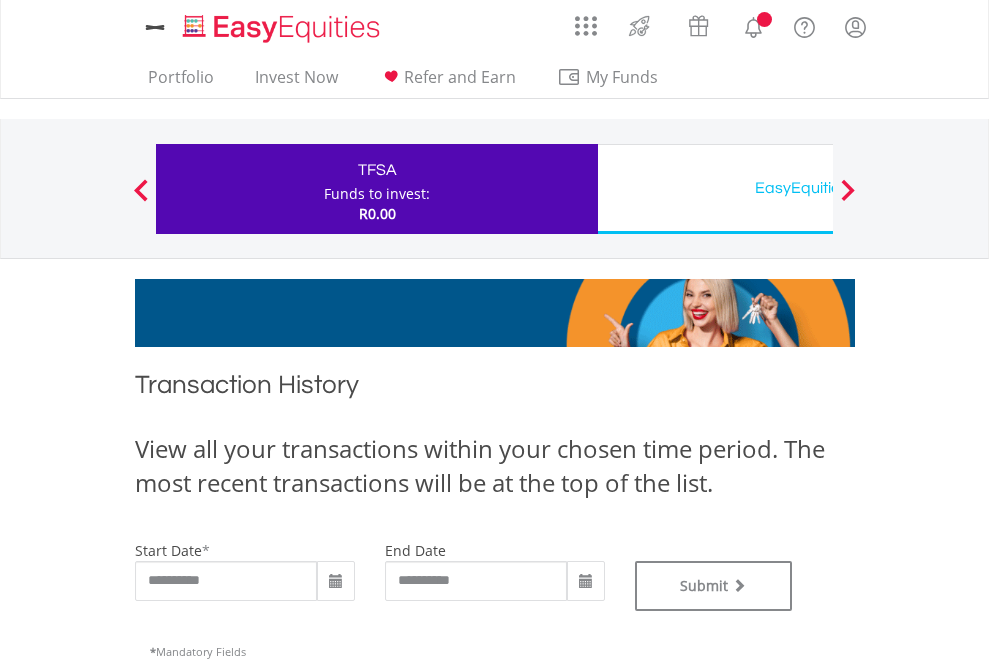 scroll, scrollTop: 0, scrollLeft: 0, axis: both 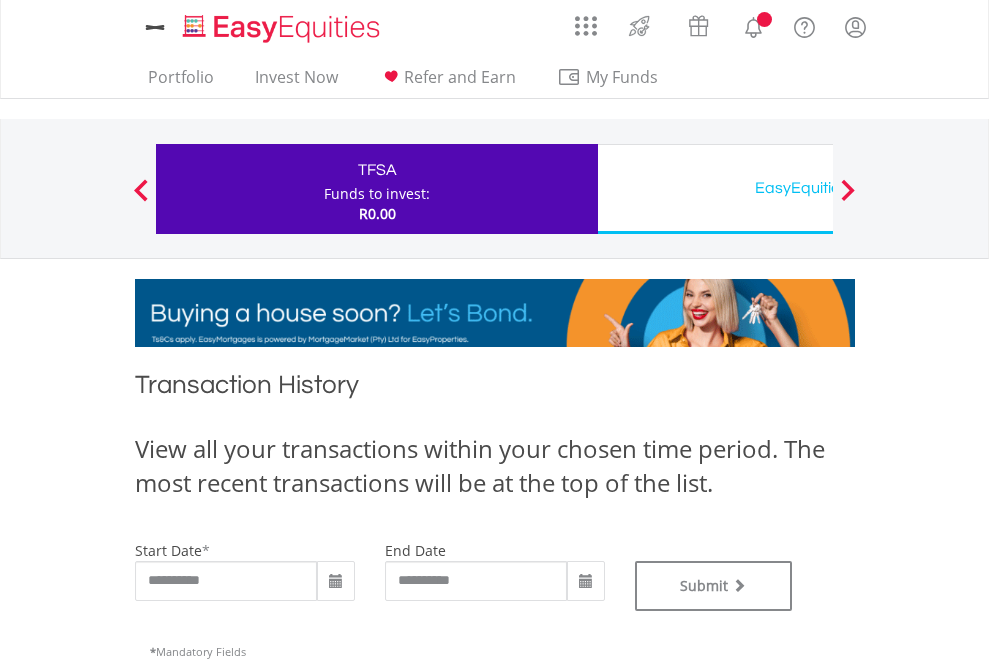 click on "EasyEquities USD" at bounding box center (818, 188) 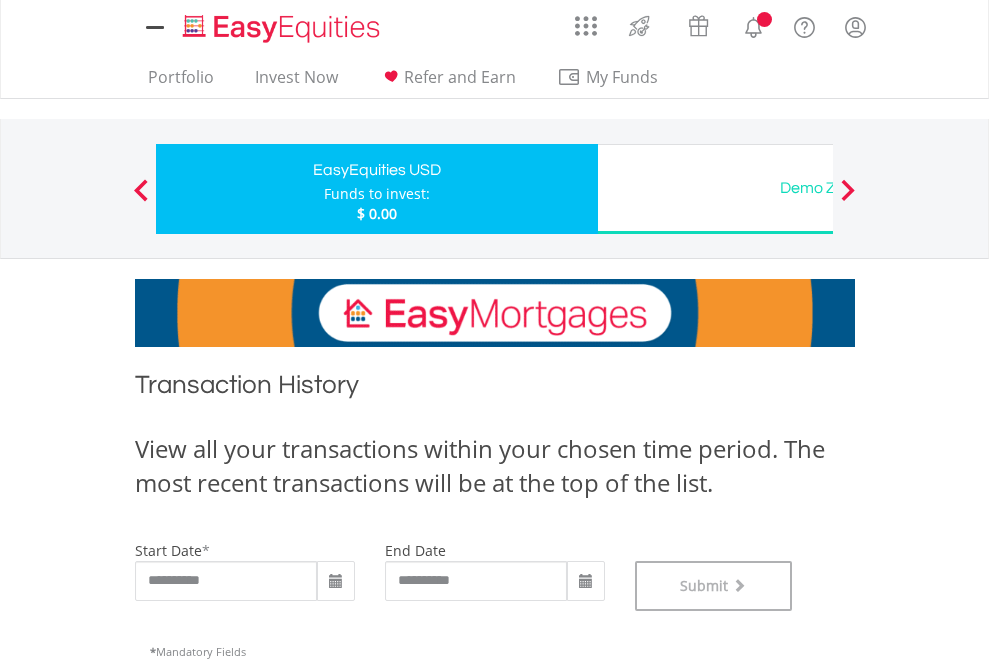 scroll, scrollTop: 811, scrollLeft: 0, axis: vertical 